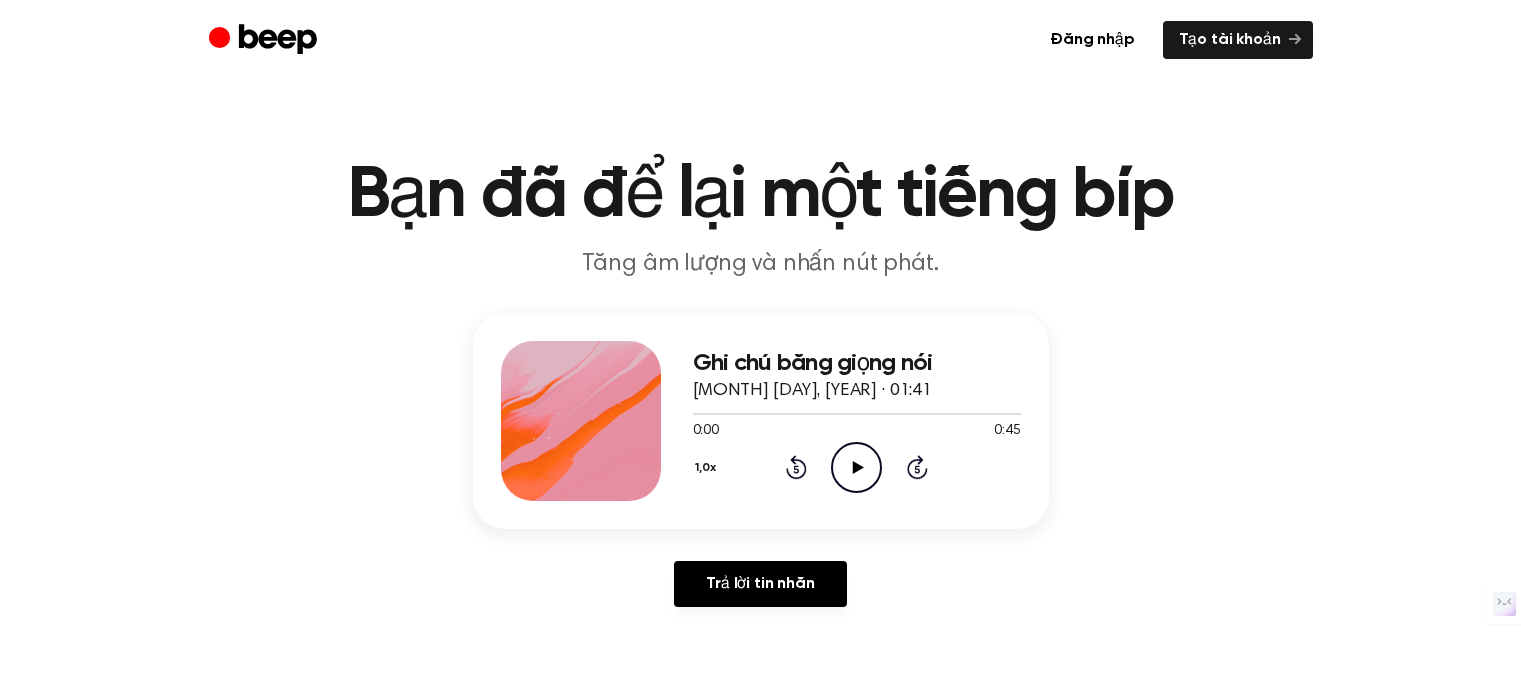 scroll, scrollTop: 0, scrollLeft: 0, axis: both 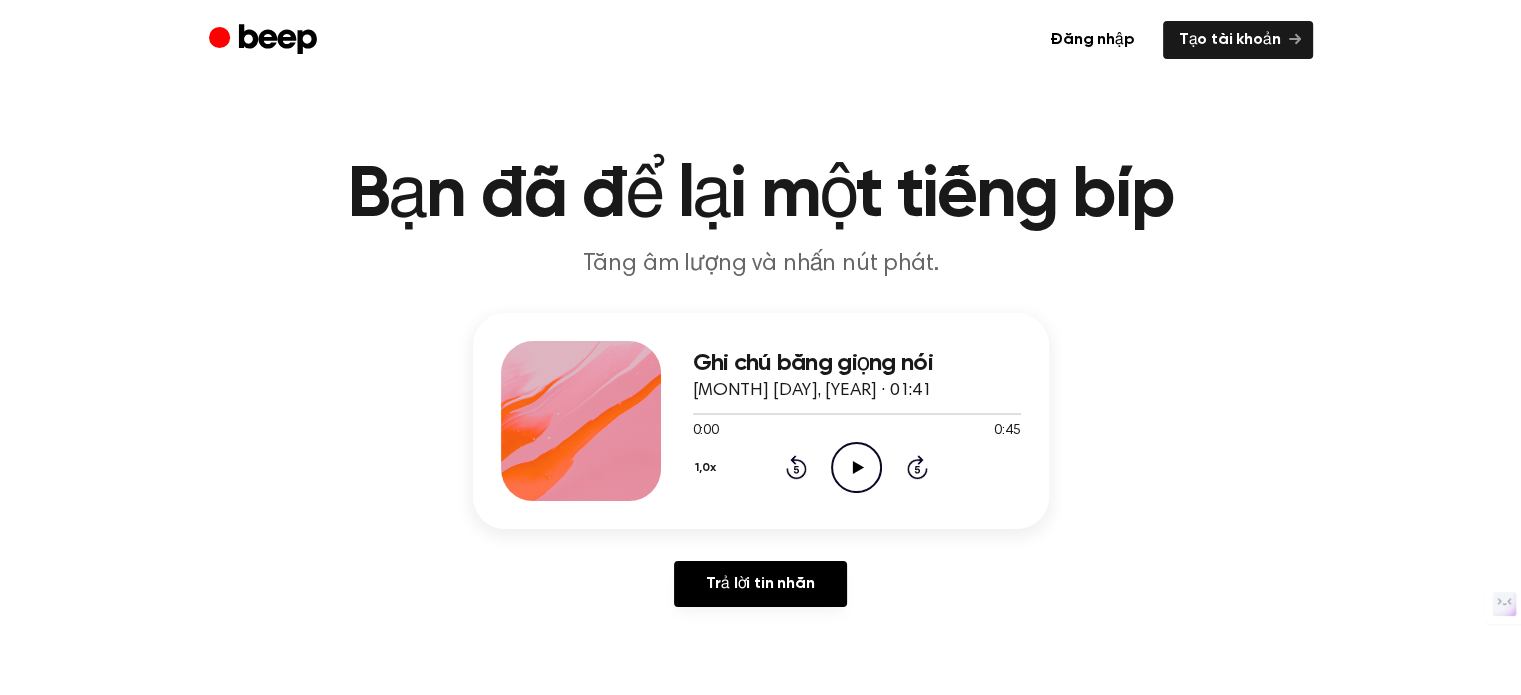 click on "Play Audio" 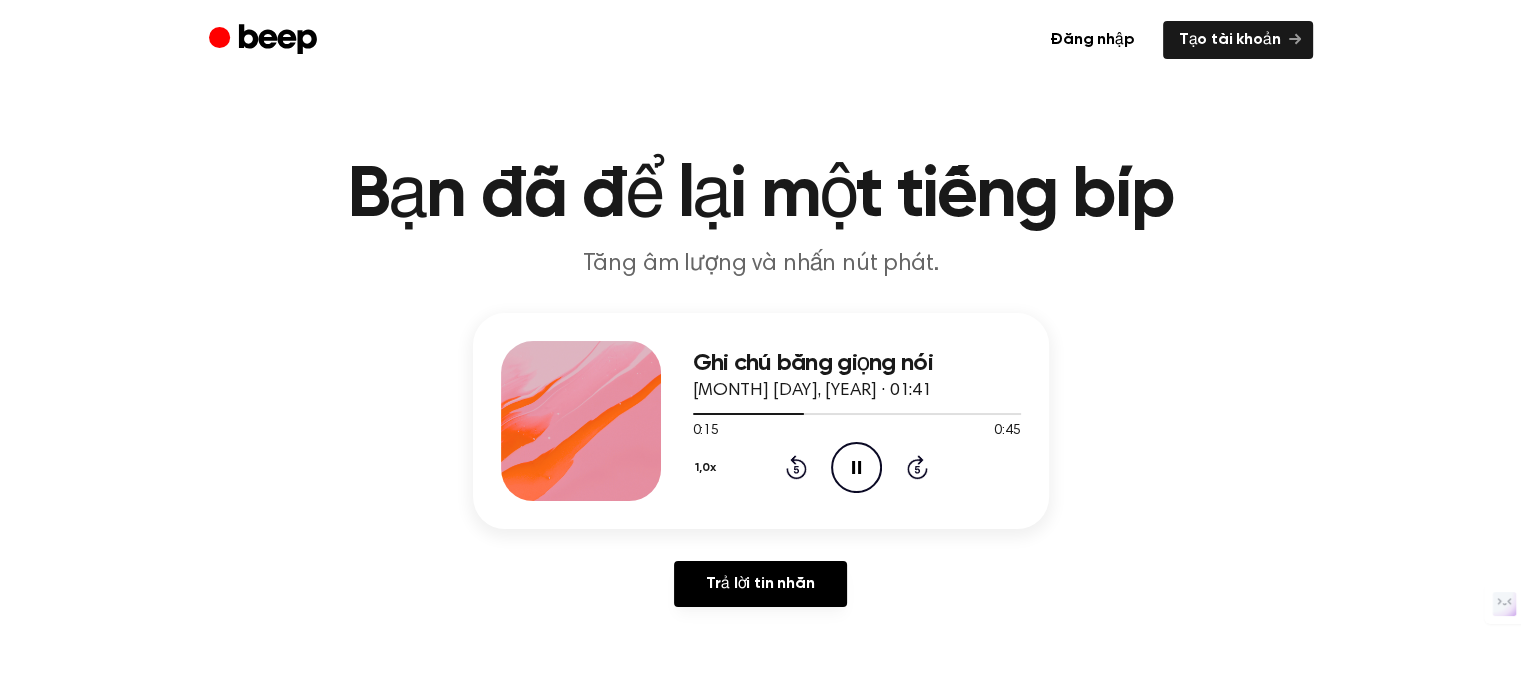click 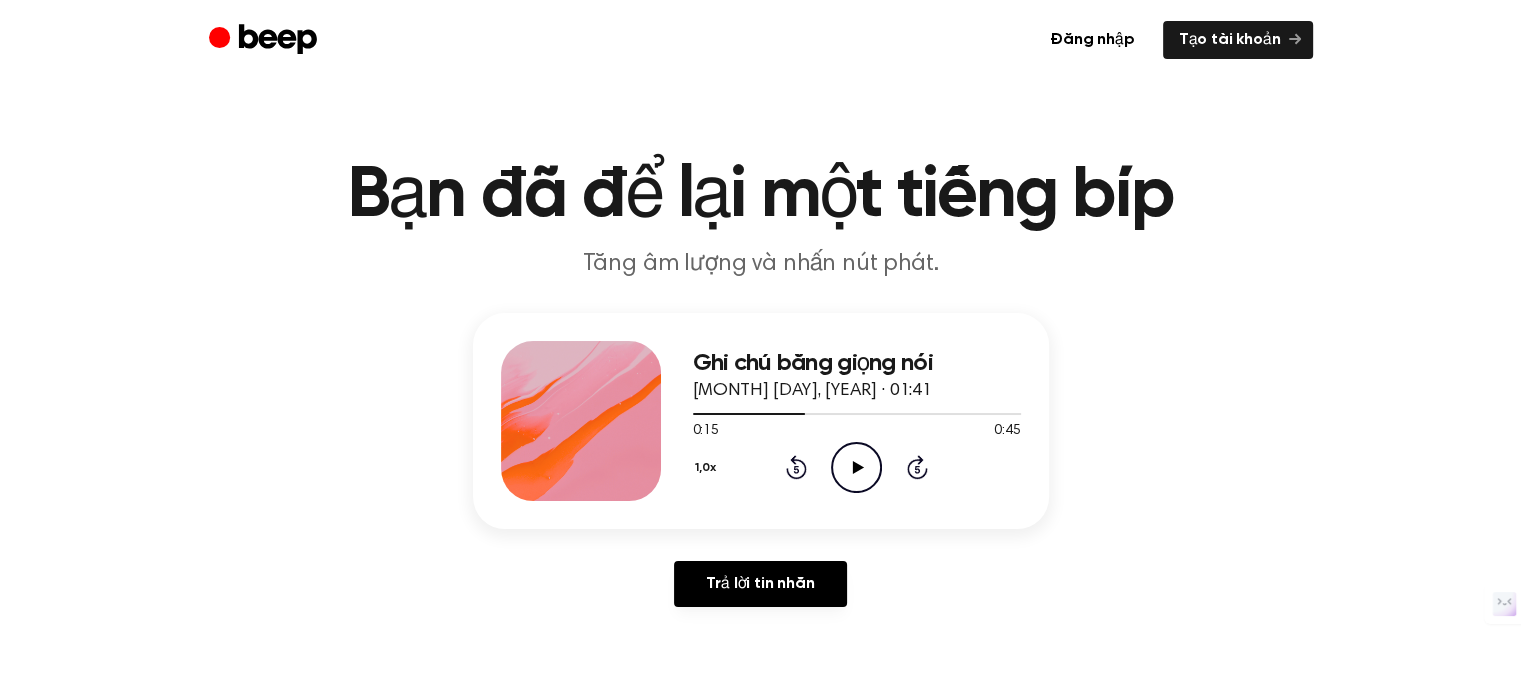 click 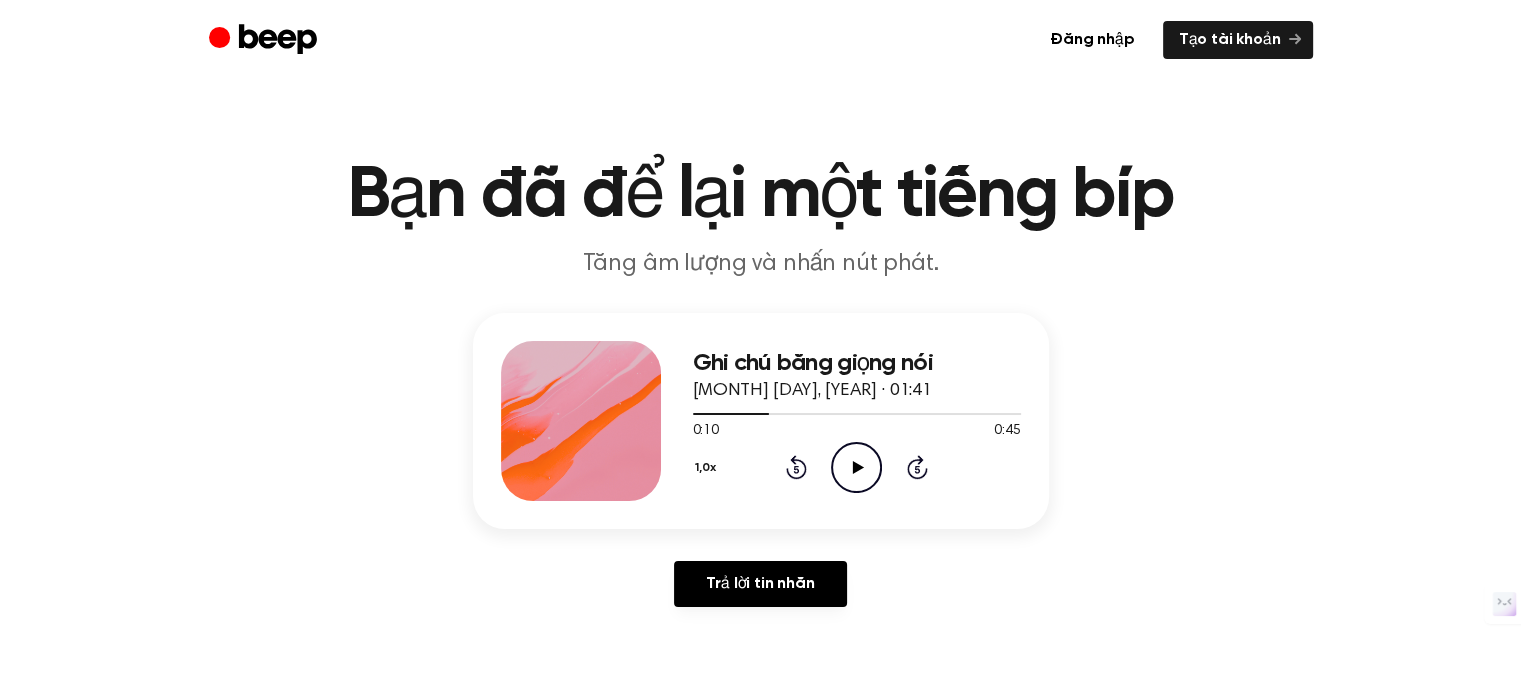 click 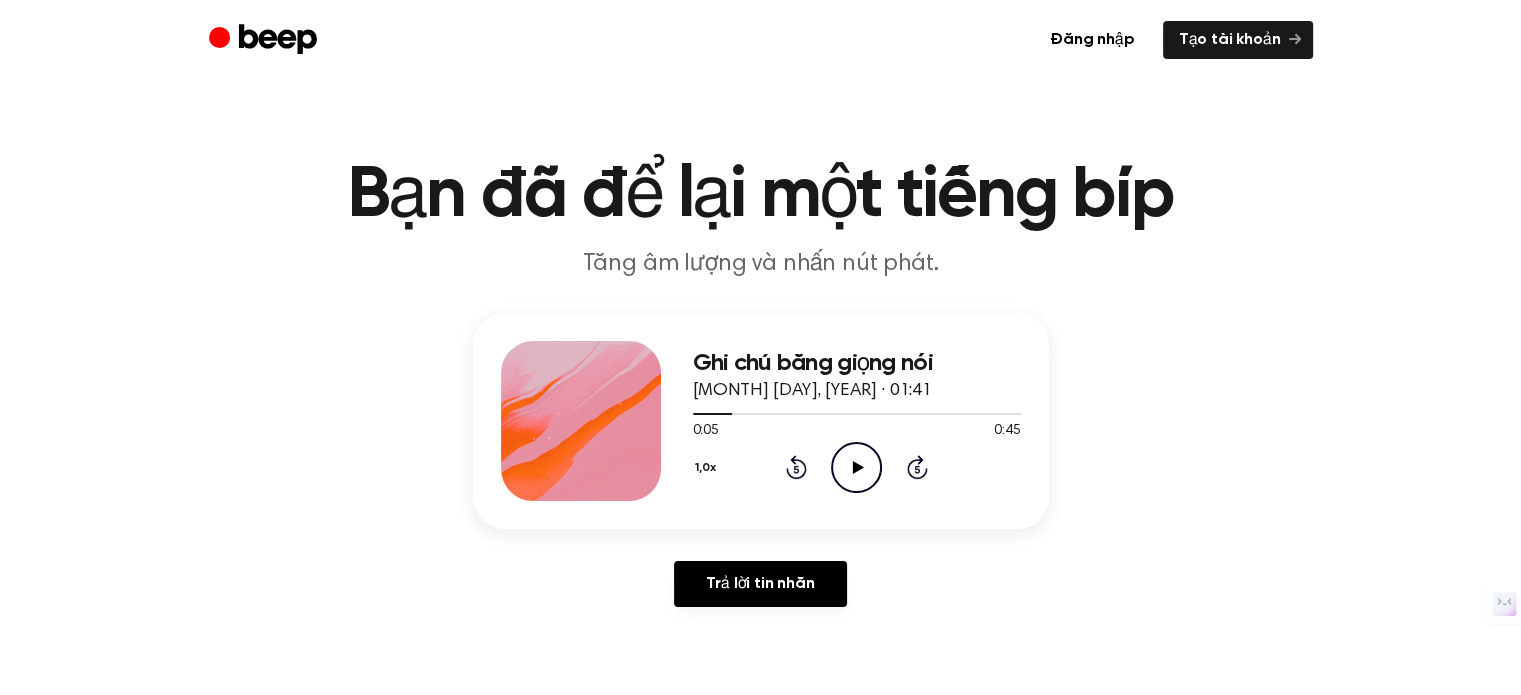 click 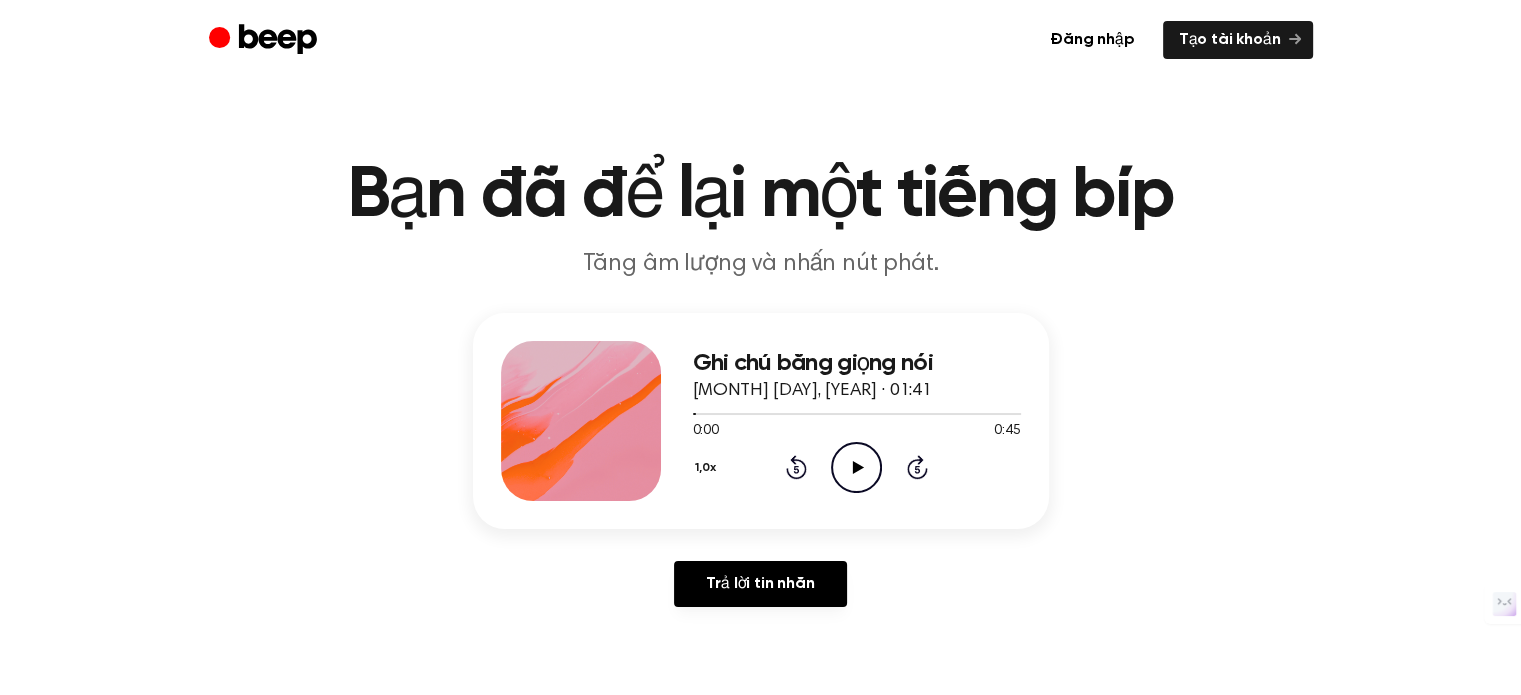 click 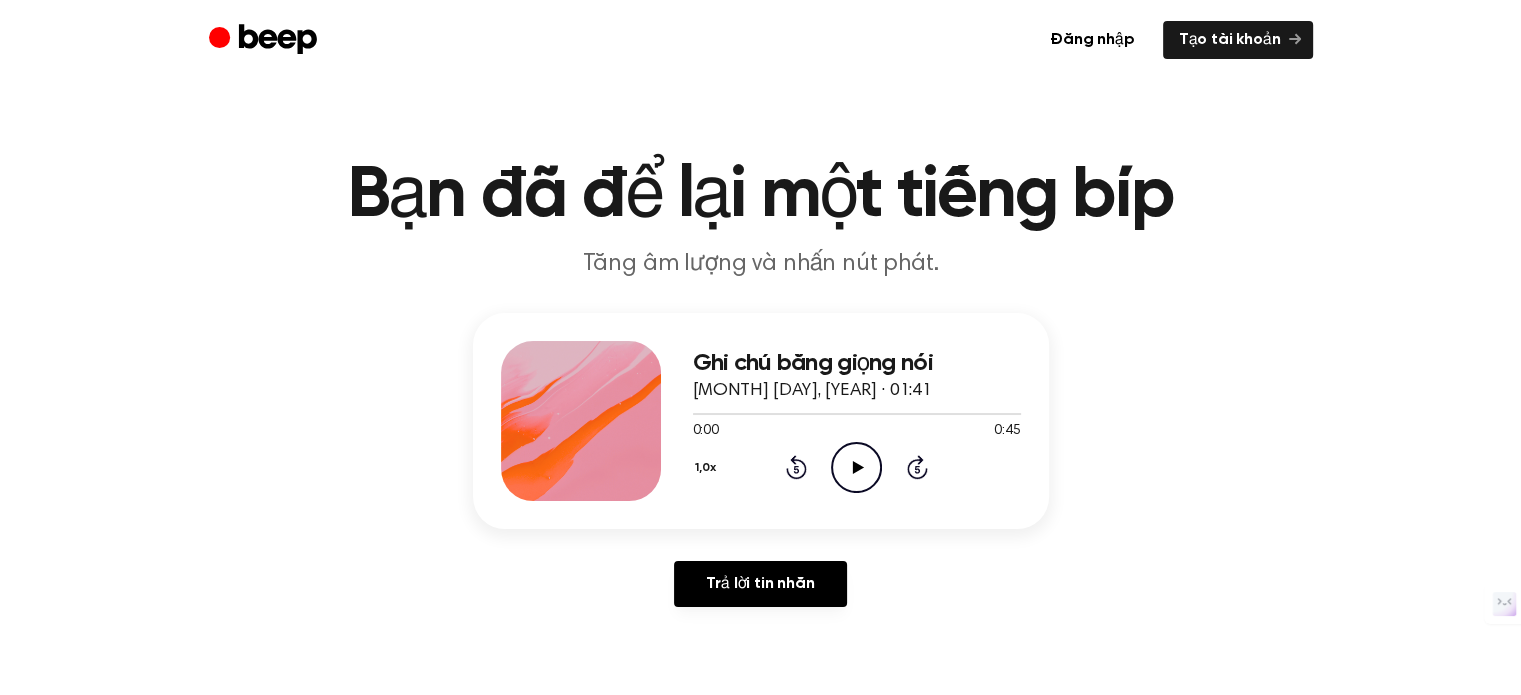 click on "Bạn đã để lại một tiếng bíp Tăng âm lượng và nhấn nút phát. Ghi chú bằng giọng nói 3 tháng 8, 2025 · 01:41 0:00 0:45 Trình duyệt của bạn không hỗ trợ phần tử [object Object]. 1,0x Rewind 5 seconds Play Audio Skip 5 seconds Trả lời tin nhắn Phát bản ghi âm mà không cần phải mở trang này Tiết kiệm thời gian....Tạo và nghe tin nhắn âm thanh được nhúng mà không cần thoát khỏi Google Classroom, Gmail hoặc Google Docs. Nhận ngay bây giờ" at bounding box center (760, 631) 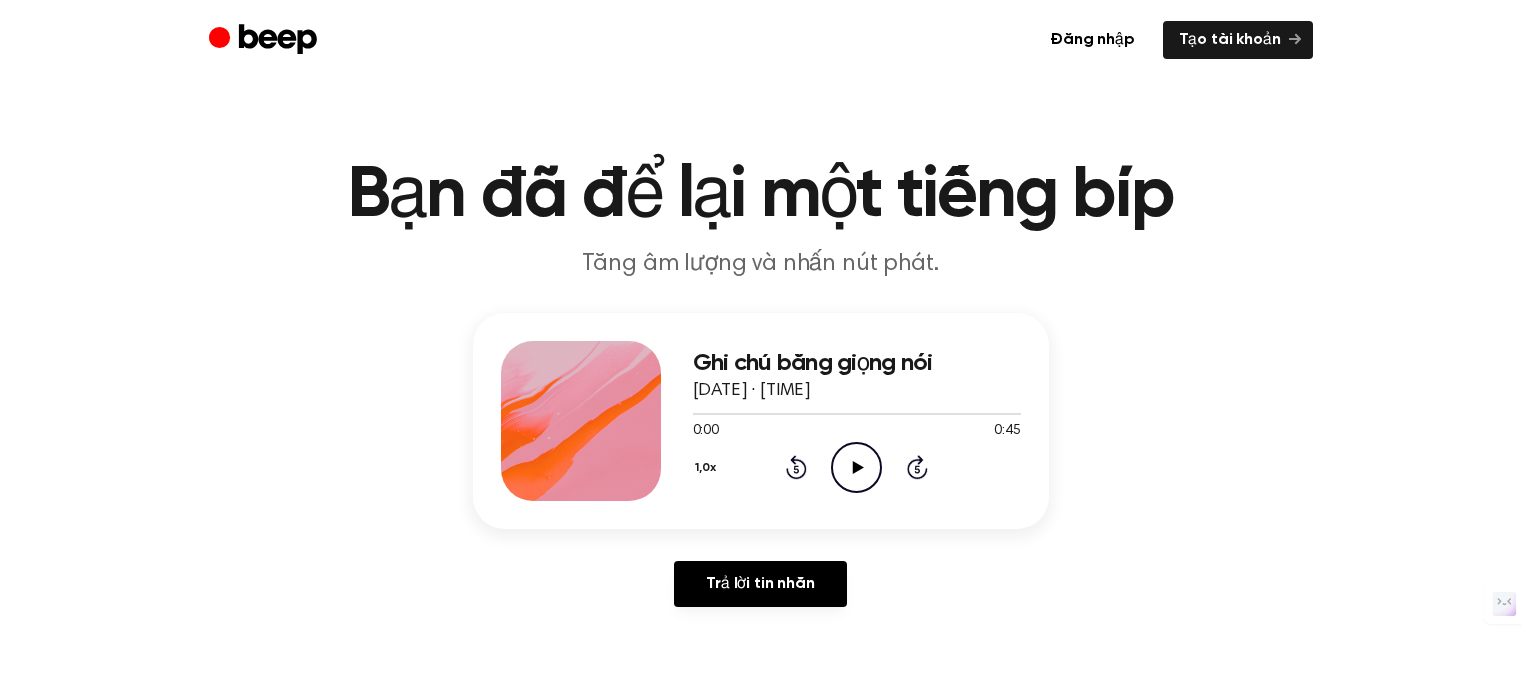scroll, scrollTop: 0, scrollLeft: 0, axis: both 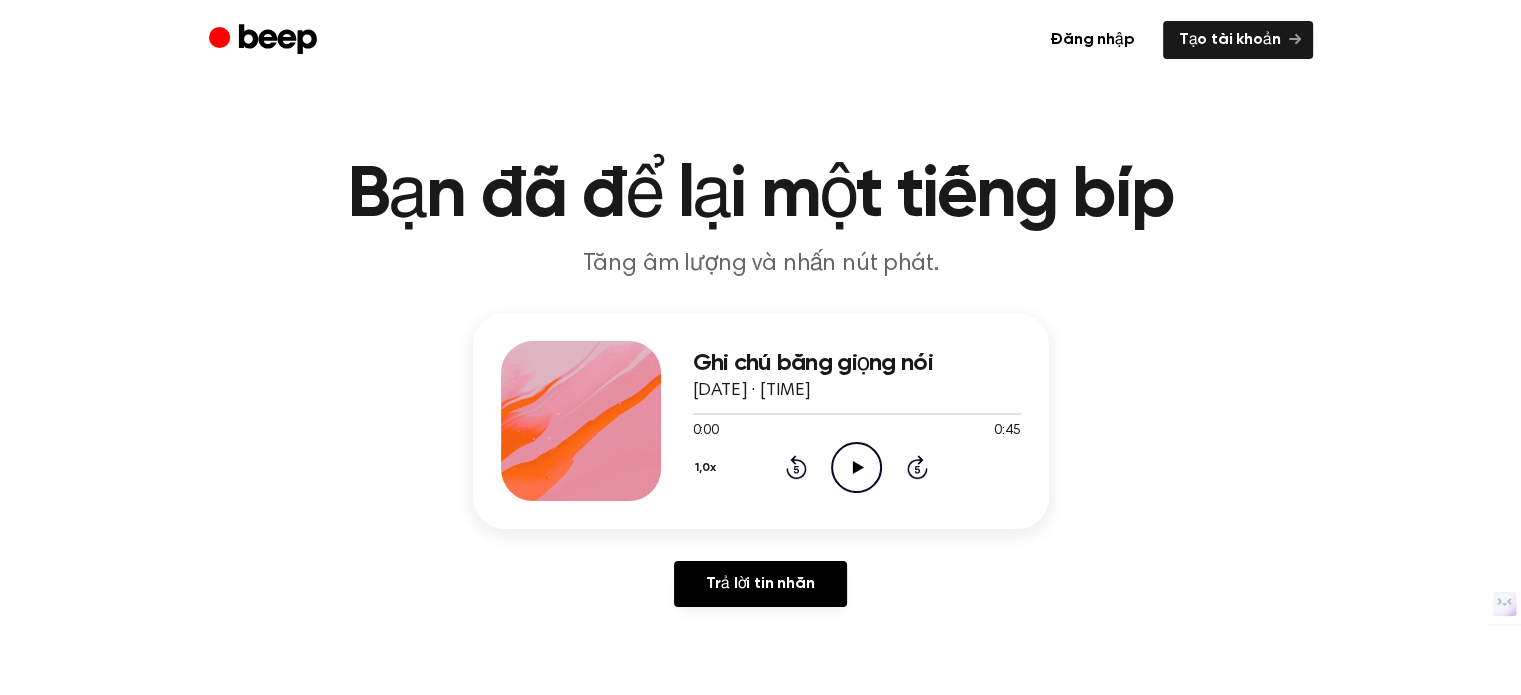 click on "Play Audio" 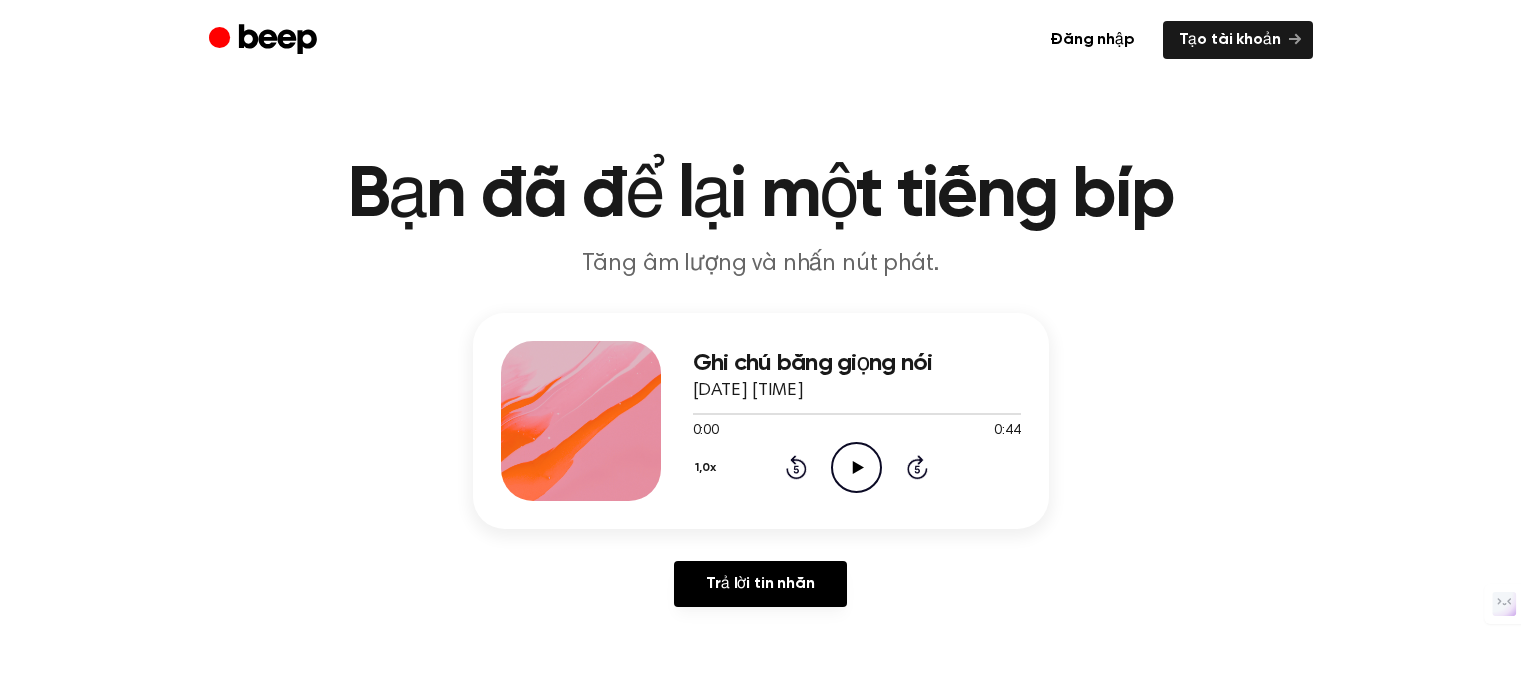 scroll, scrollTop: 0, scrollLeft: 0, axis: both 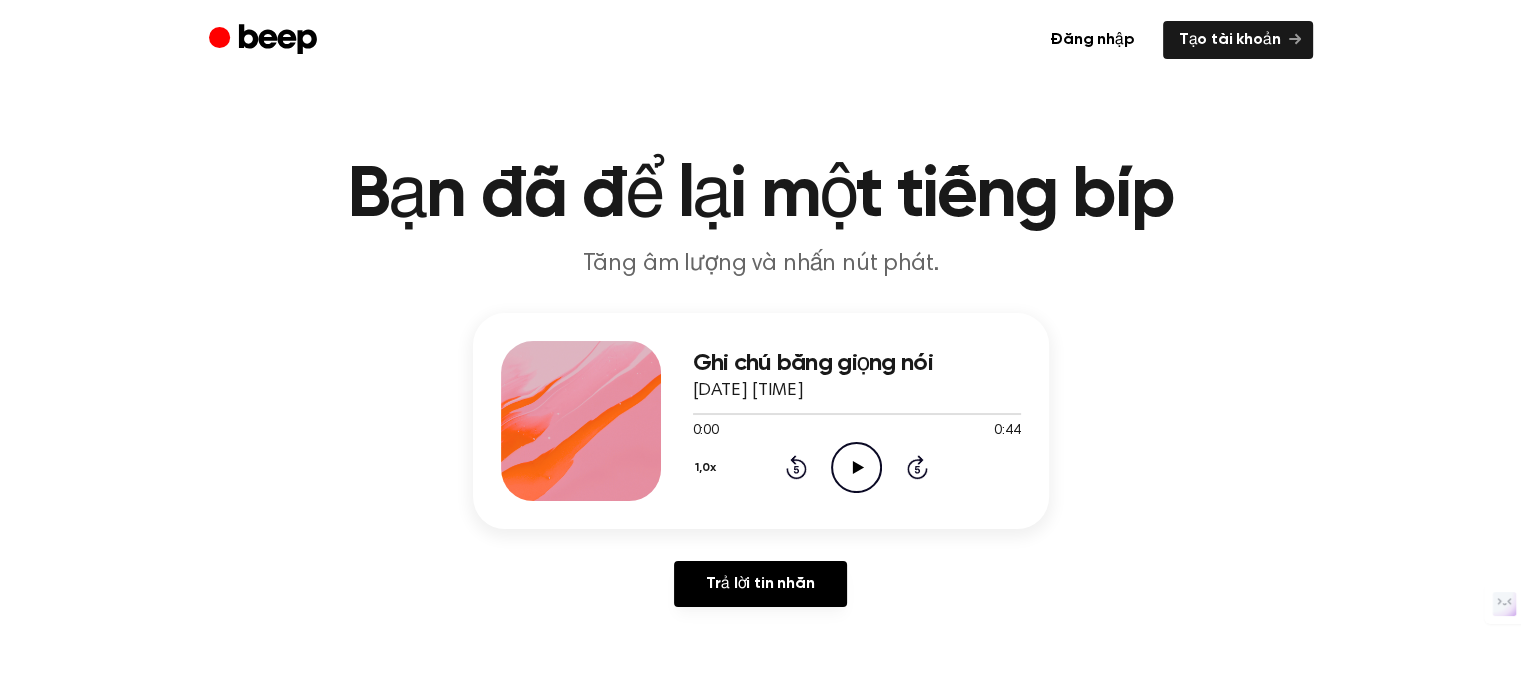 click on "Play Audio" 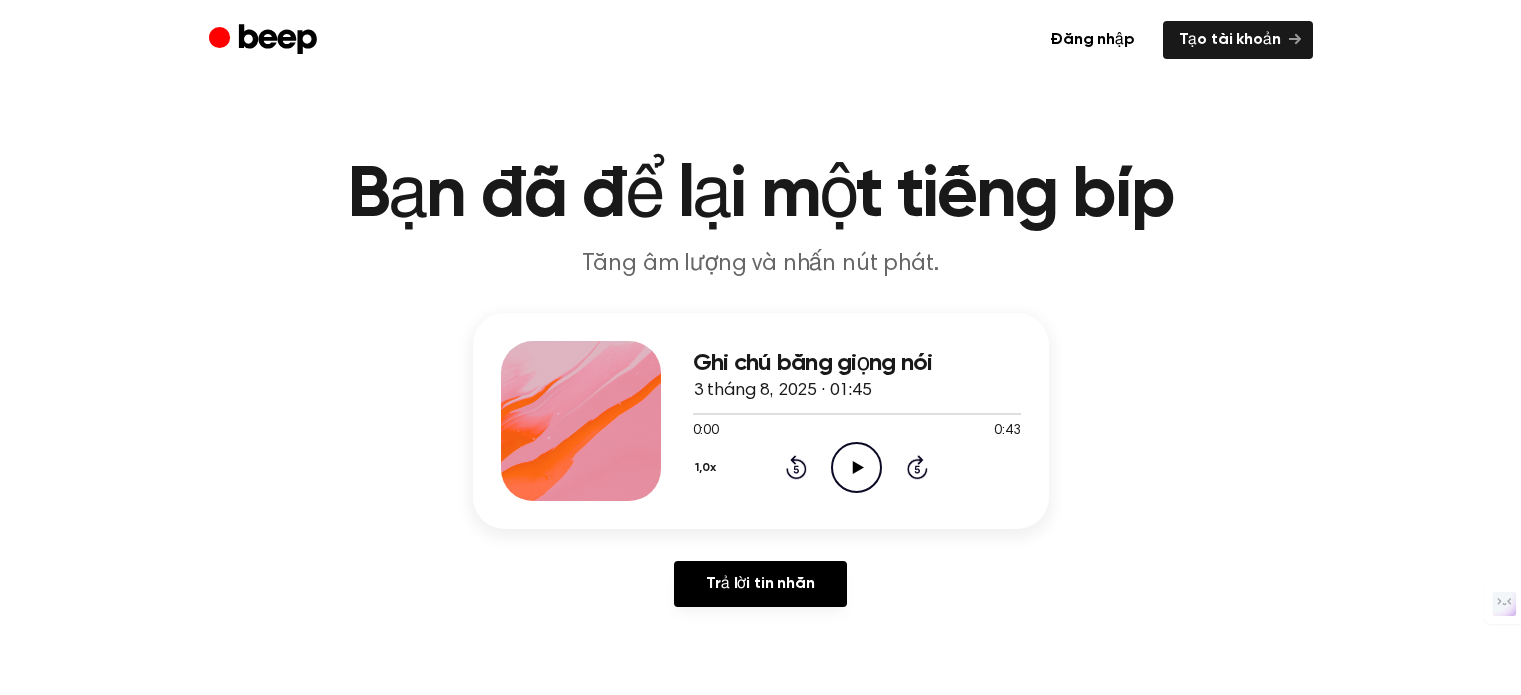 scroll, scrollTop: 0, scrollLeft: 0, axis: both 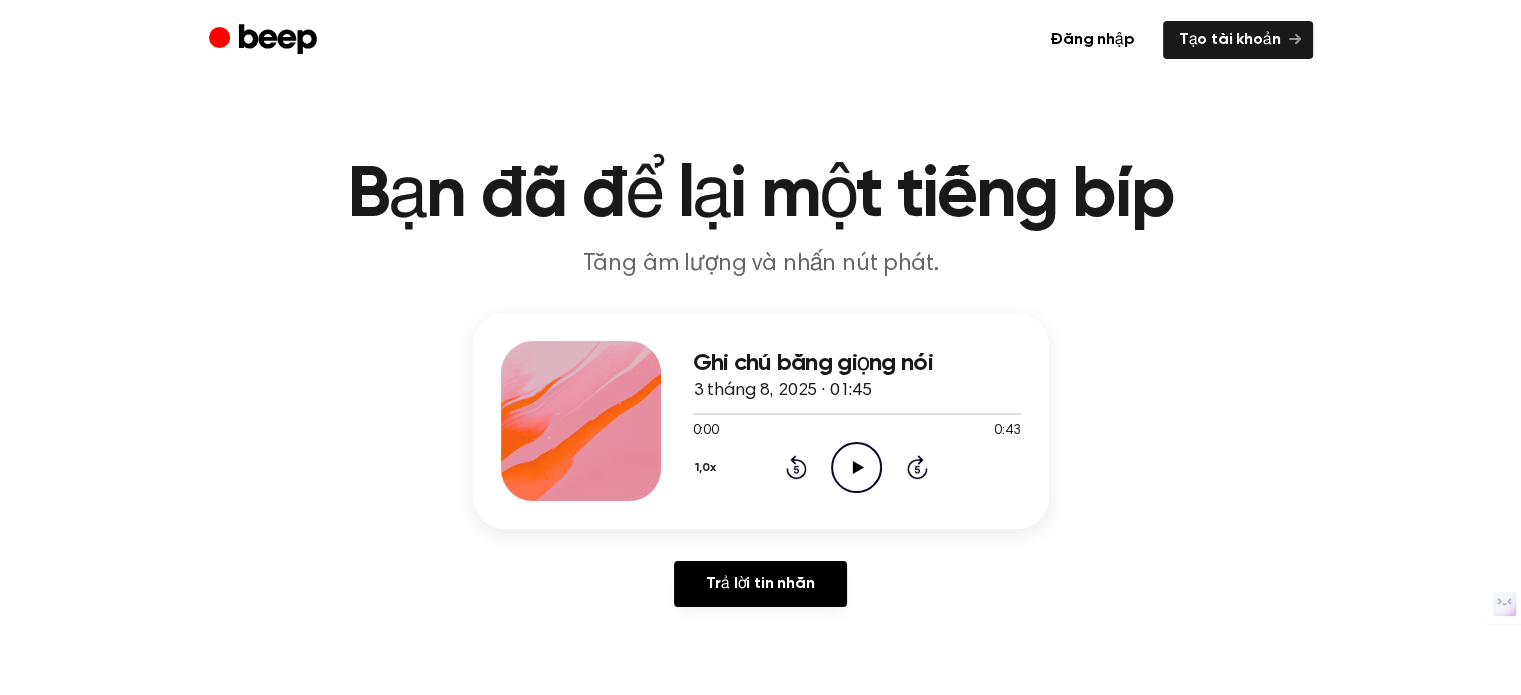click on "Play Audio" 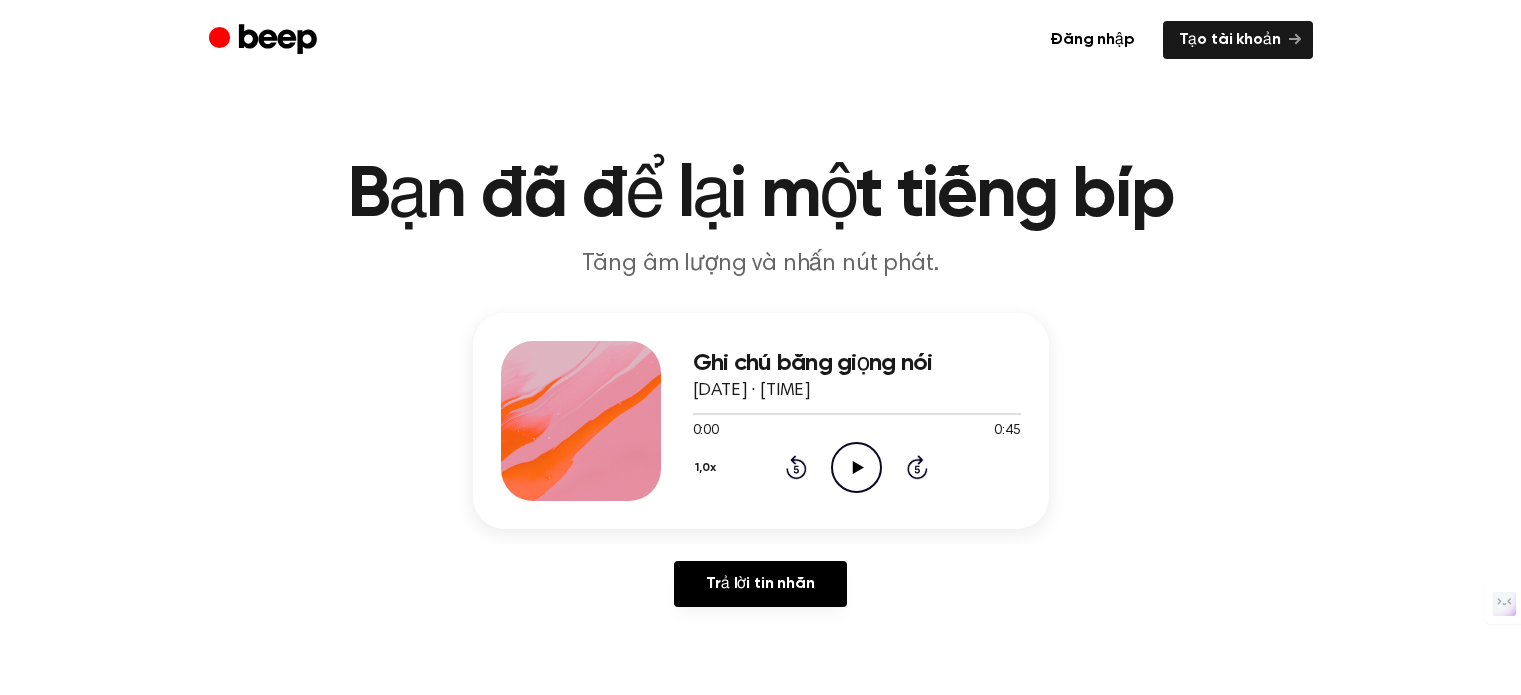 scroll, scrollTop: 0, scrollLeft: 0, axis: both 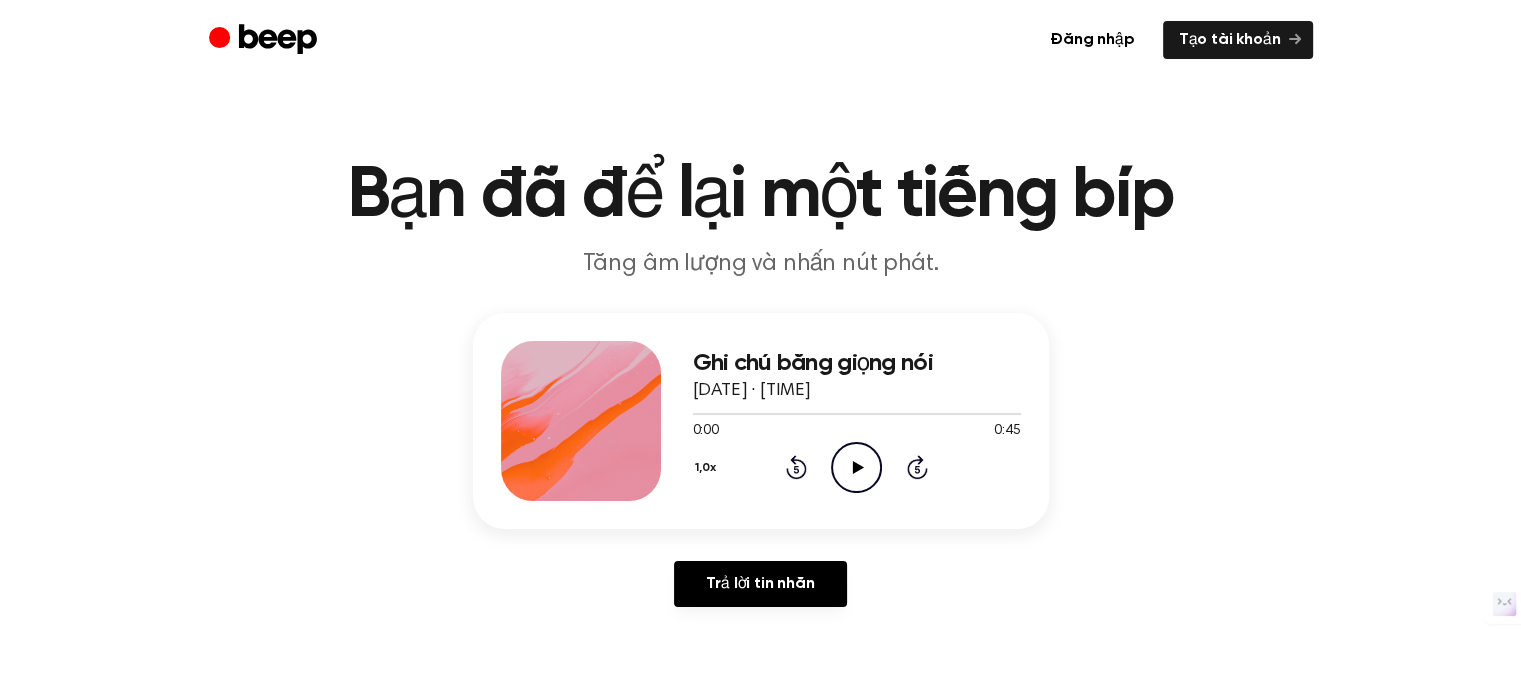 click on "Play Audio" 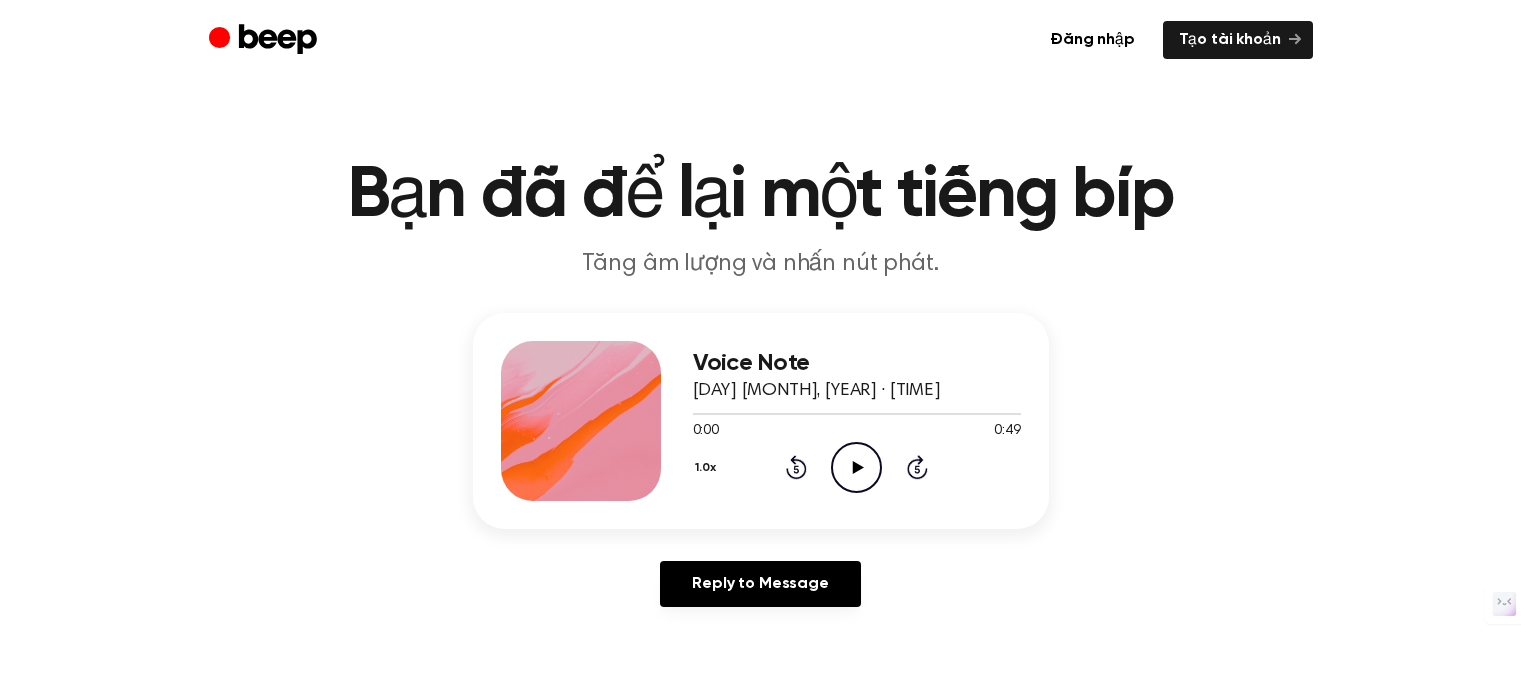 scroll, scrollTop: 0, scrollLeft: 0, axis: both 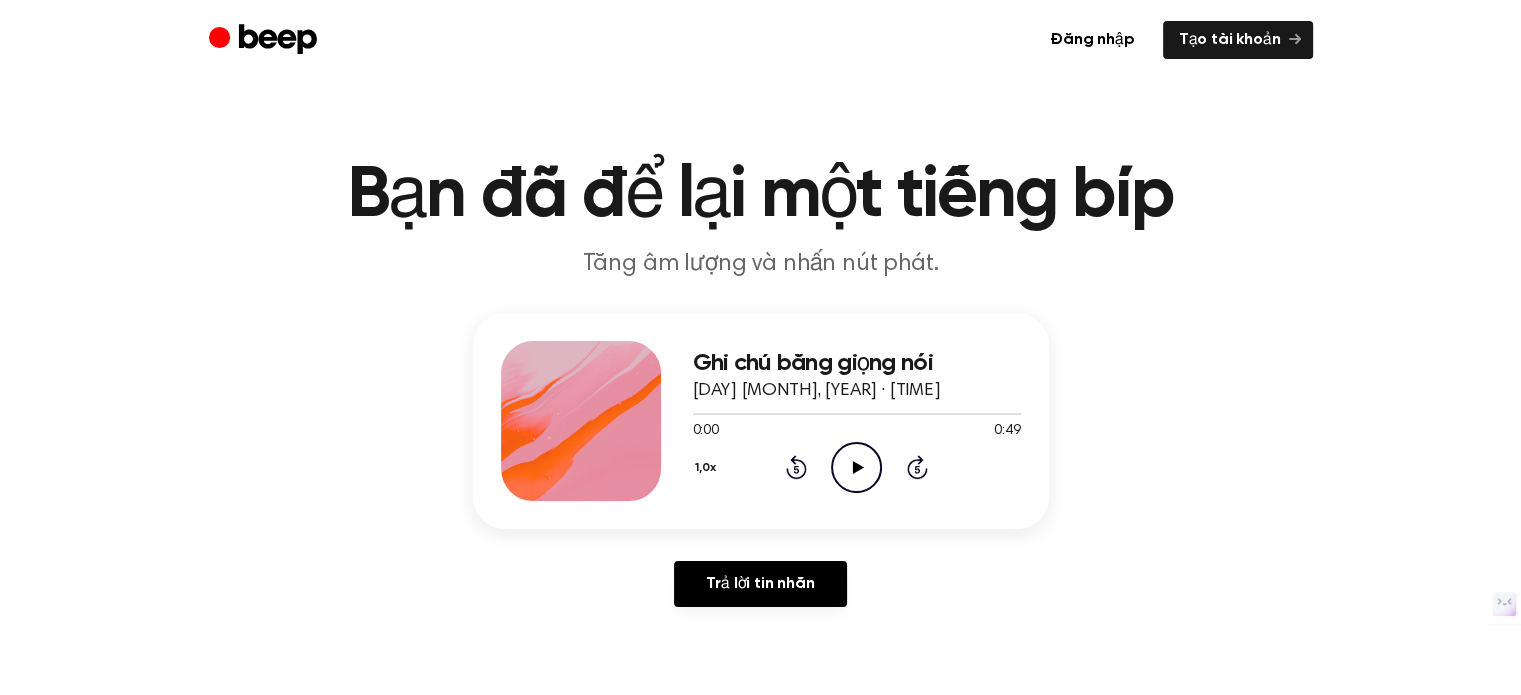 click on "Play Audio" 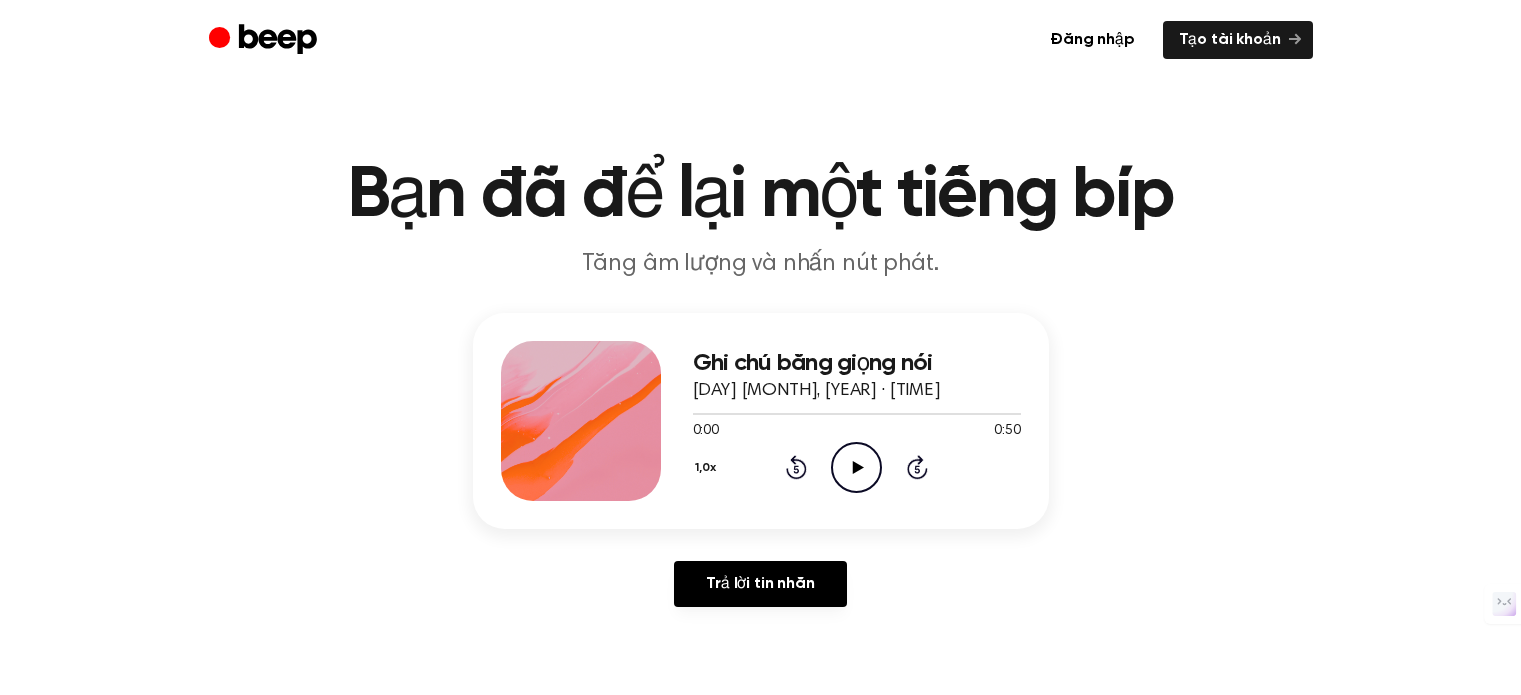 scroll, scrollTop: 0, scrollLeft: 0, axis: both 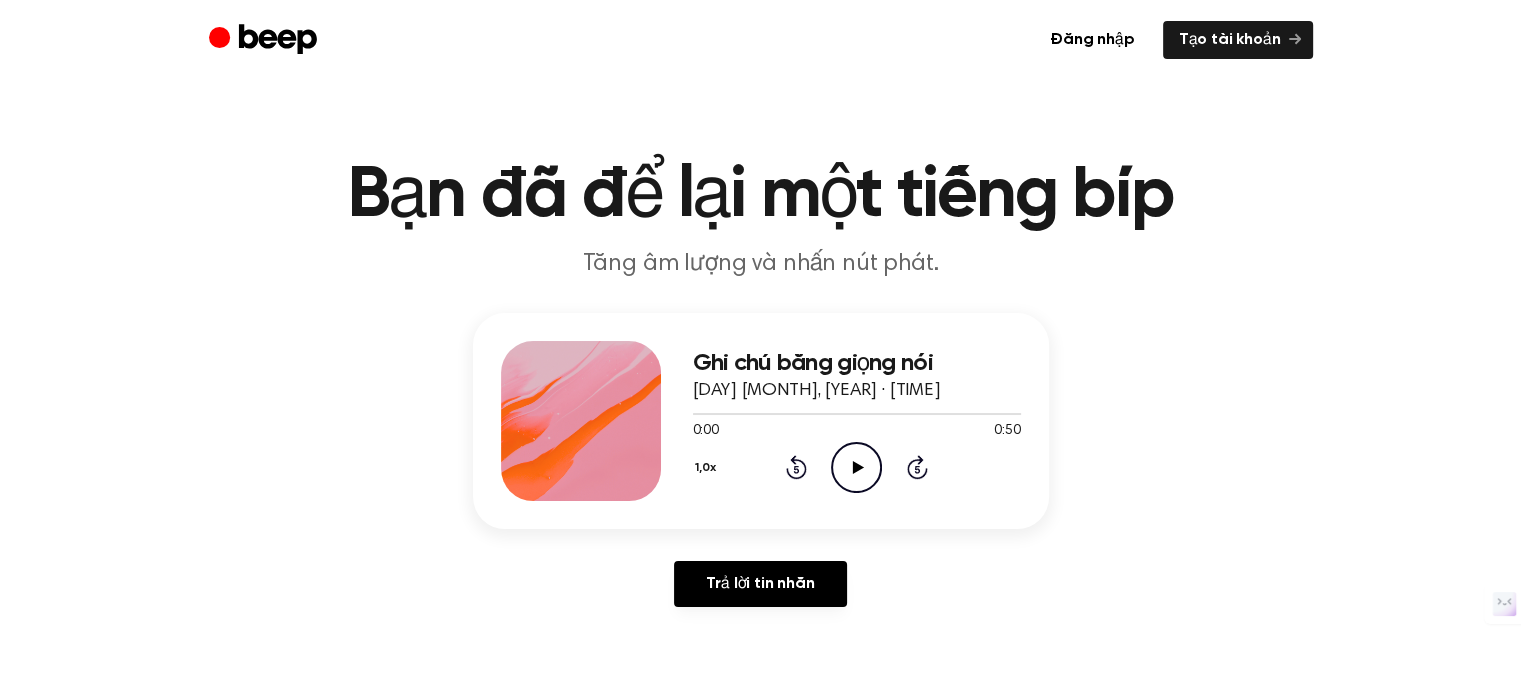 click on "Play Audio" 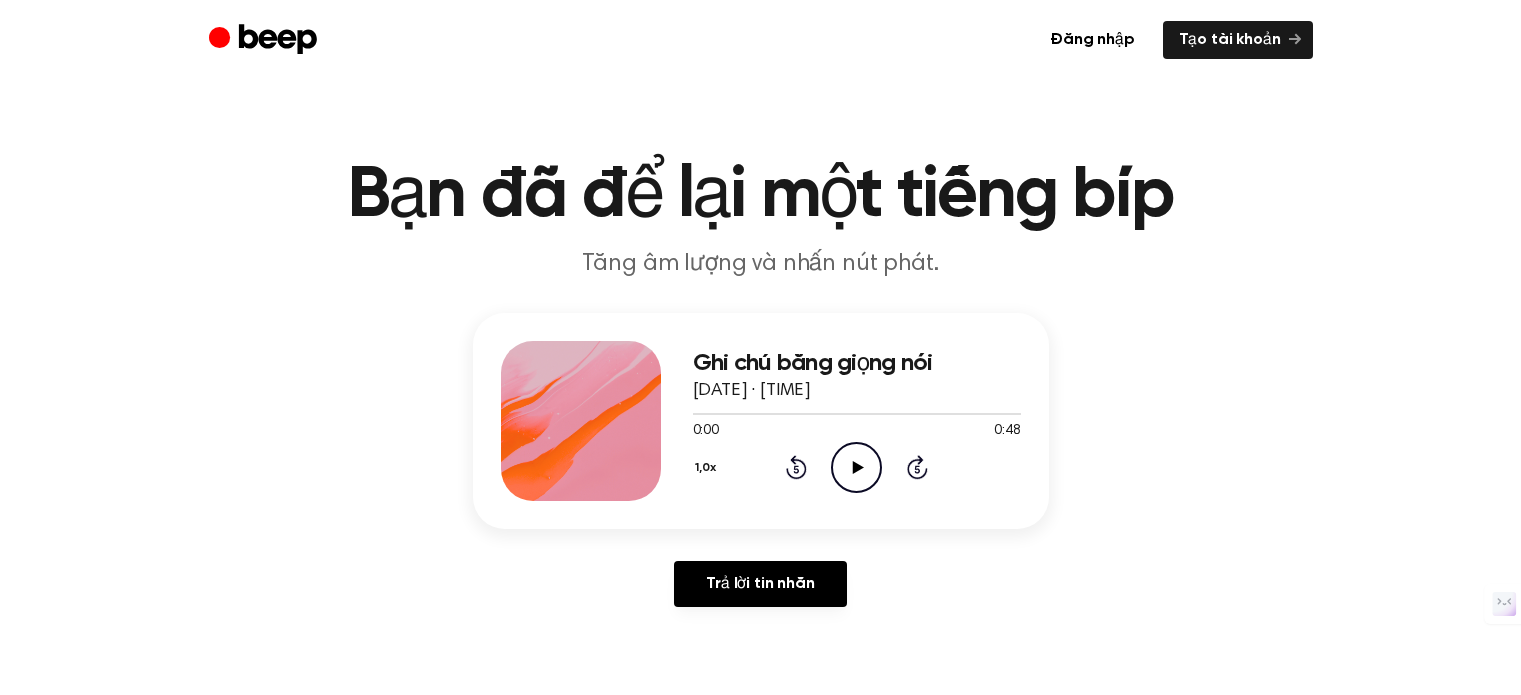scroll, scrollTop: 0, scrollLeft: 0, axis: both 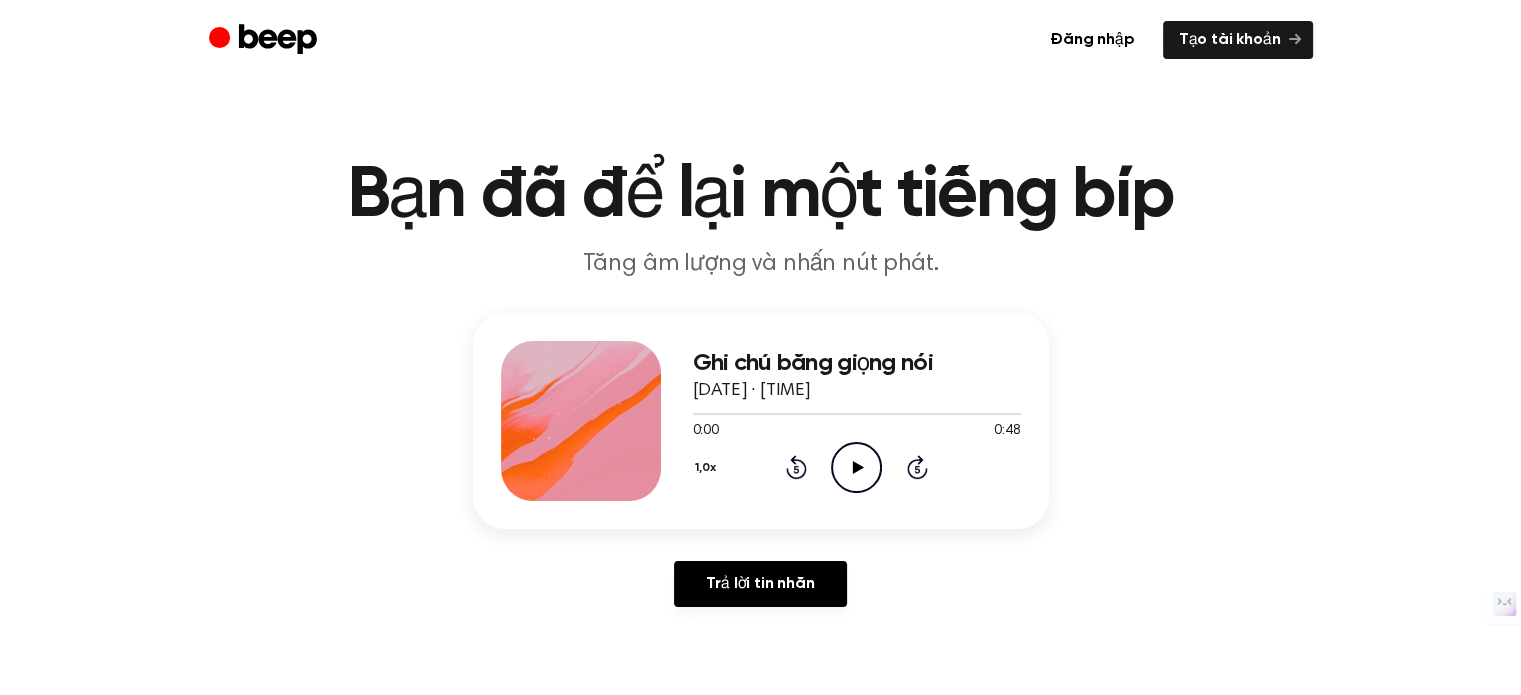 click on "Play Audio" 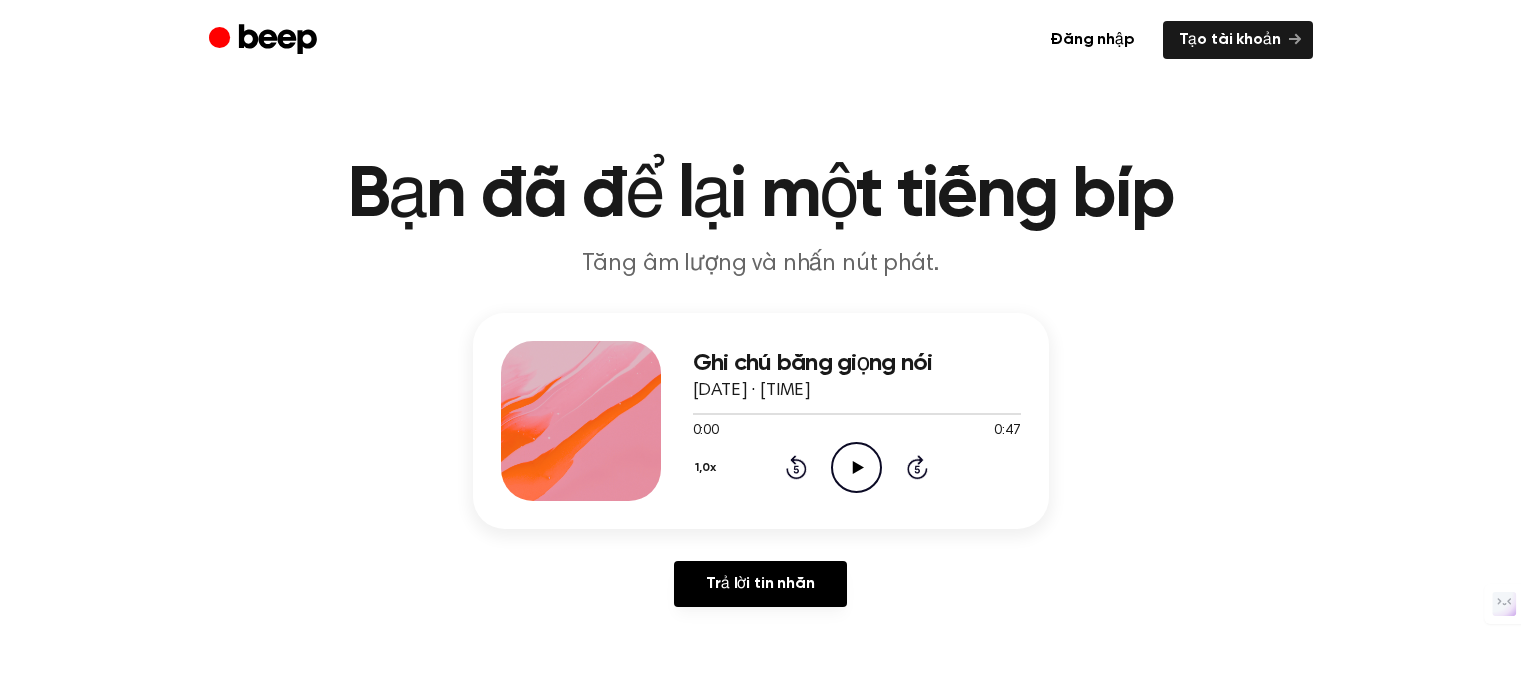 scroll, scrollTop: 0, scrollLeft: 0, axis: both 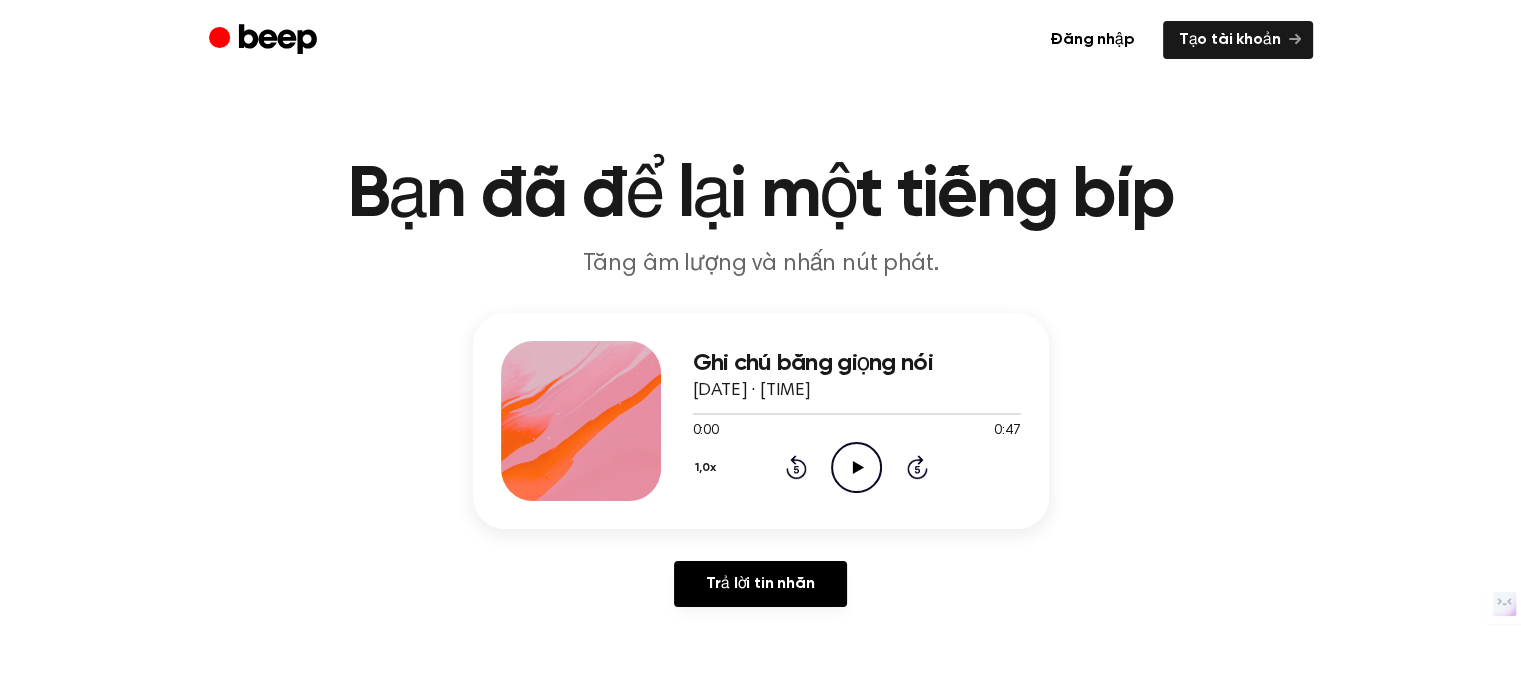 click on "Play Audio" 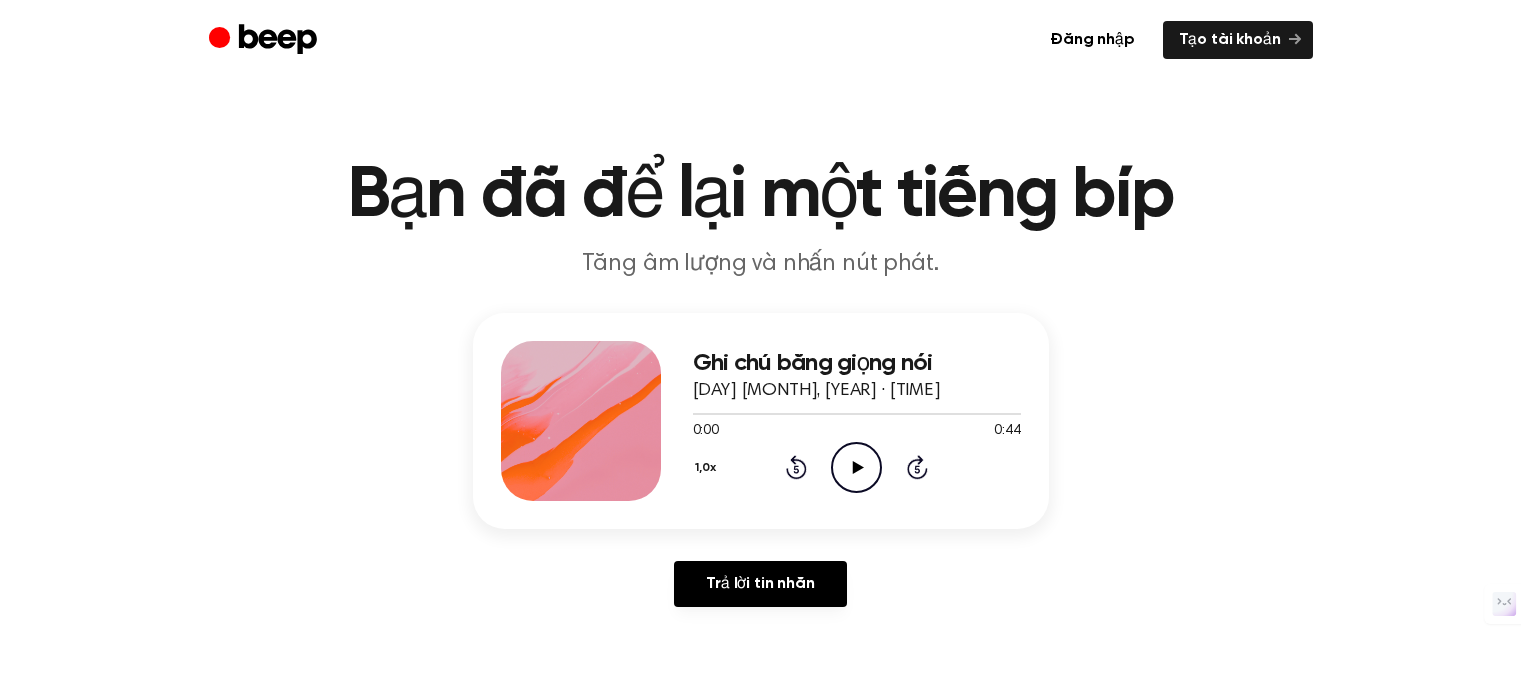 scroll, scrollTop: 0, scrollLeft: 0, axis: both 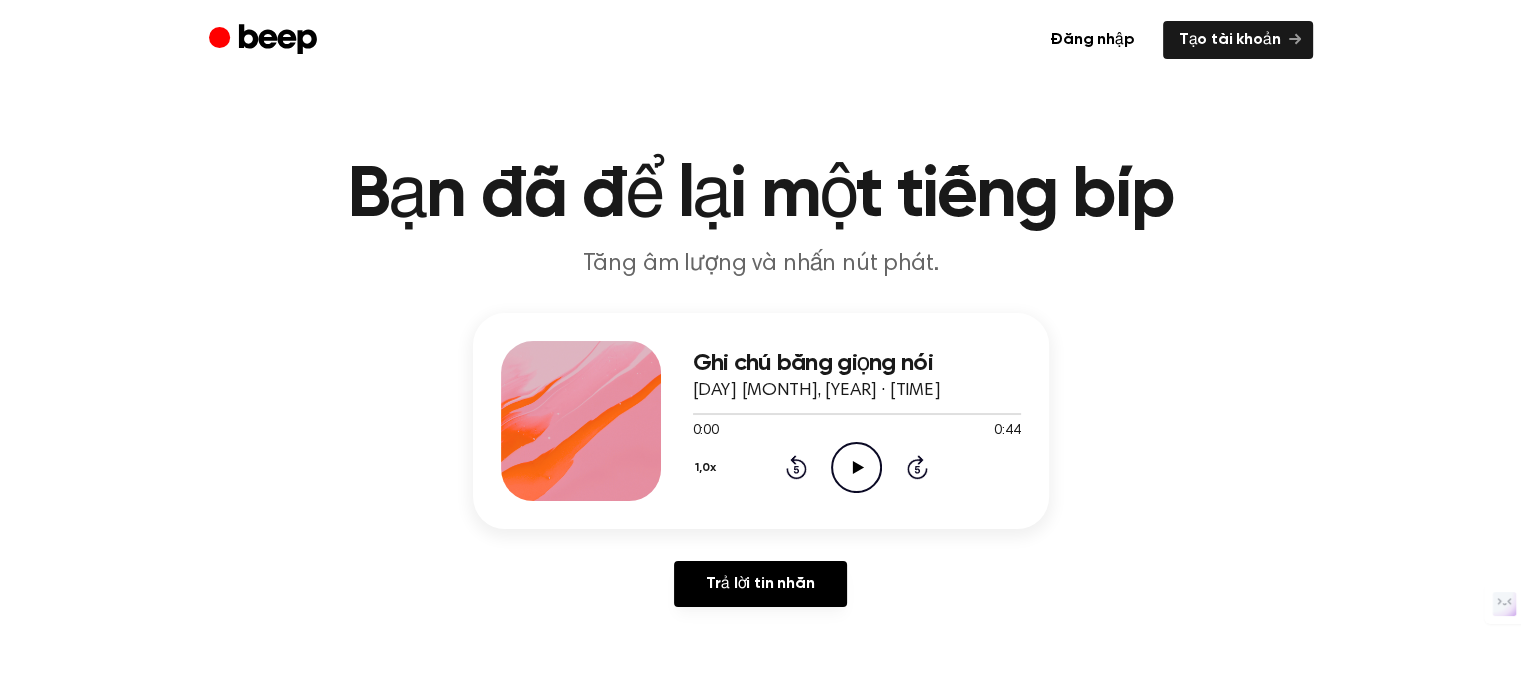 click on "Play Audio" 